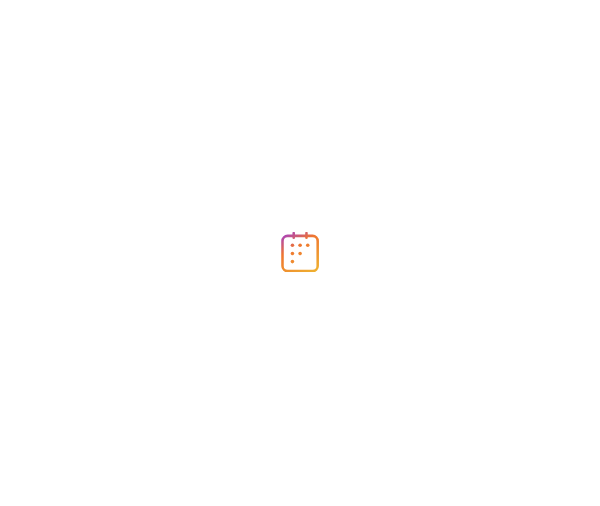 scroll, scrollTop: 0, scrollLeft: 0, axis: both 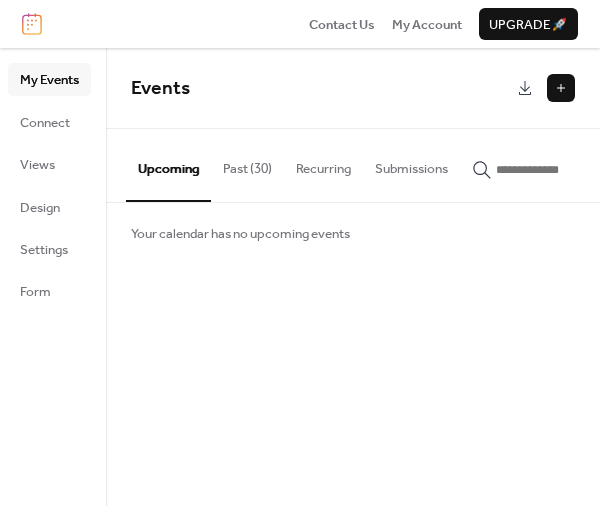click on "Past (30)" at bounding box center (247, 164) 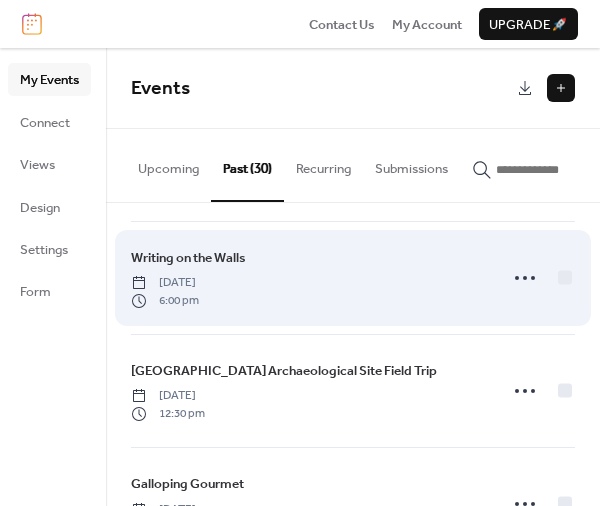 scroll, scrollTop: 1020, scrollLeft: 0, axis: vertical 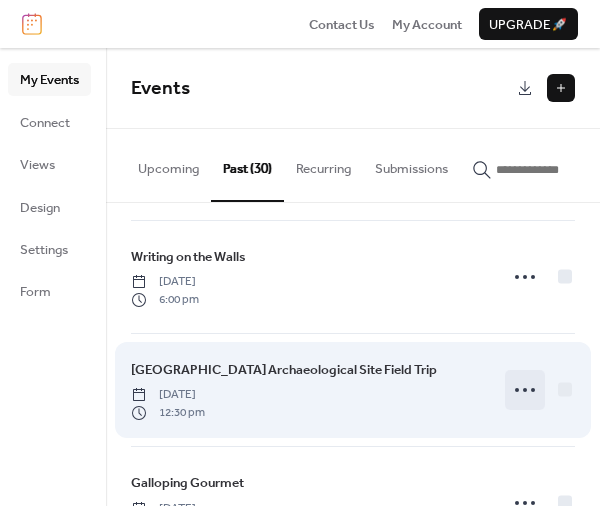 click 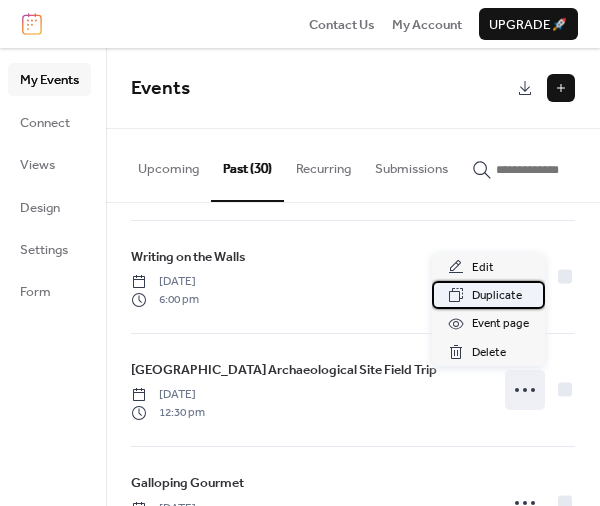 click on "Duplicate" at bounding box center [497, 296] 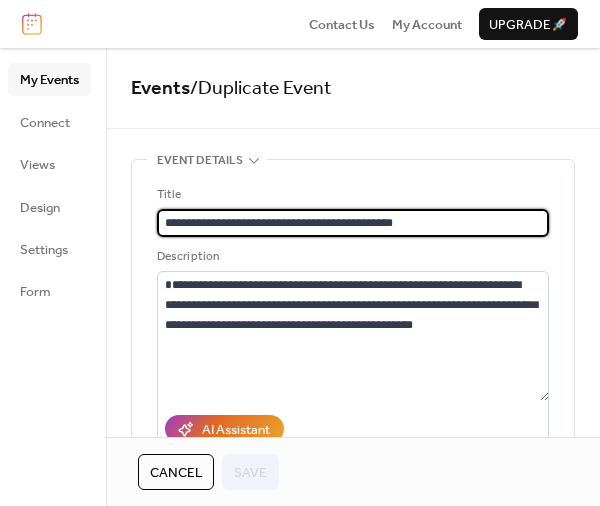 drag, startPoint x: 352, startPoint y: 223, endPoint x: 341, endPoint y: 223, distance: 11 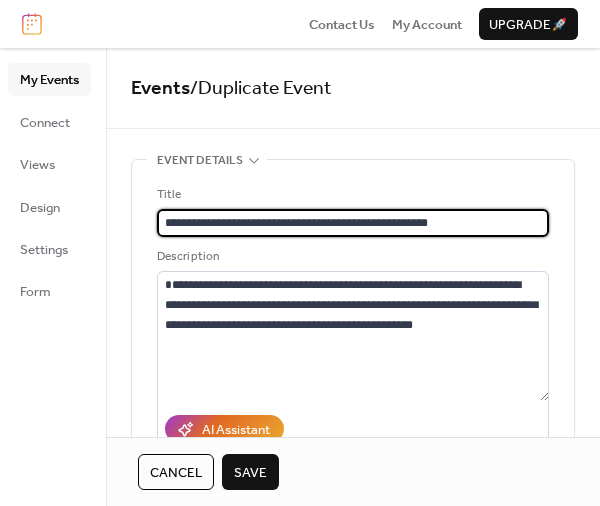 drag, startPoint x: 330, startPoint y: 224, endPoint x: 215, endPoint y: 221, distance: 115.03912 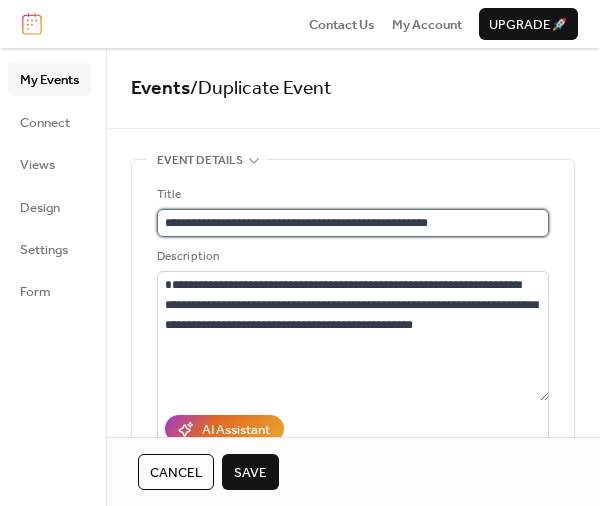 click on "**********" at bounding box center [353, 223] 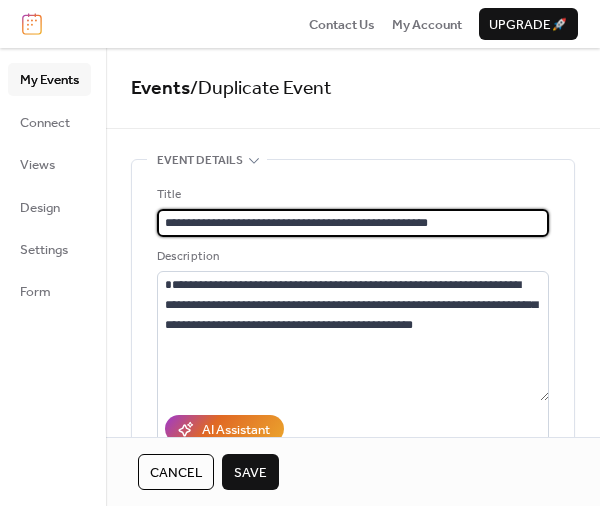 drag, startPoint x: 327, startPoint y: 223, endPoint x: 161, endPoint y: 222, distance: 166.003 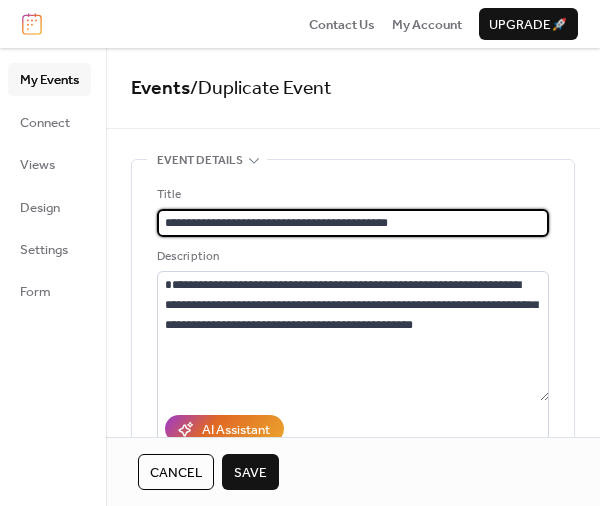 type on "**********" 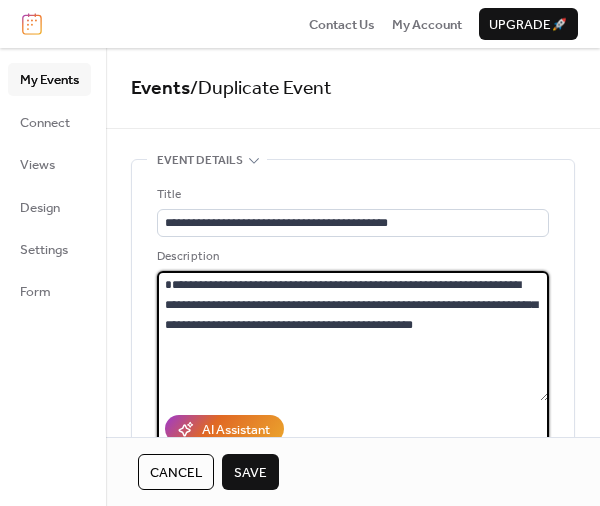 drag, startPoint x: 443, startPoint y: 330, endPoint x: 135, endPoint y: 282, distance: 311.71783 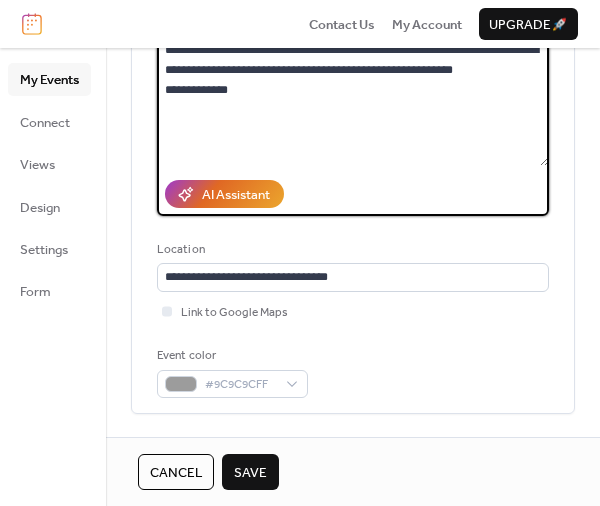 scroll, scrollTop: 240, scrollLeft: 0, axis: vertical 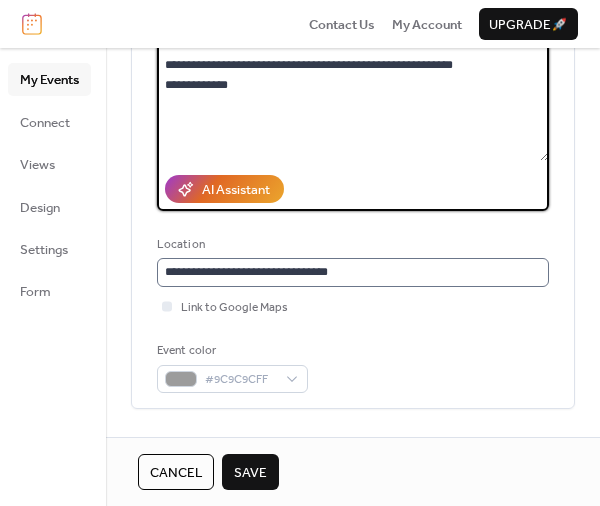 type on "**********" 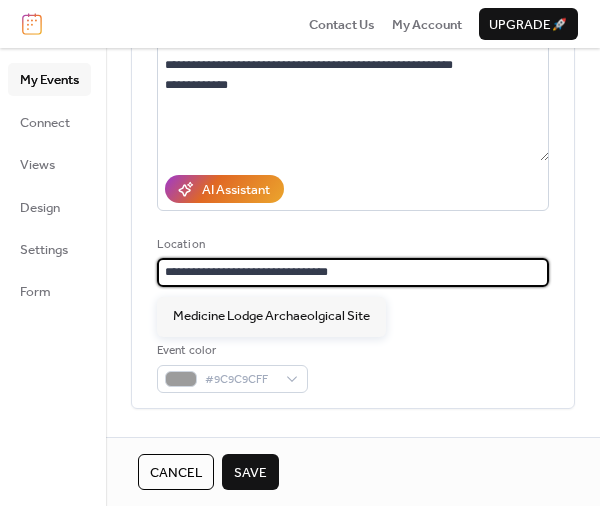 click on "**********" at bounding box center [353, 272] 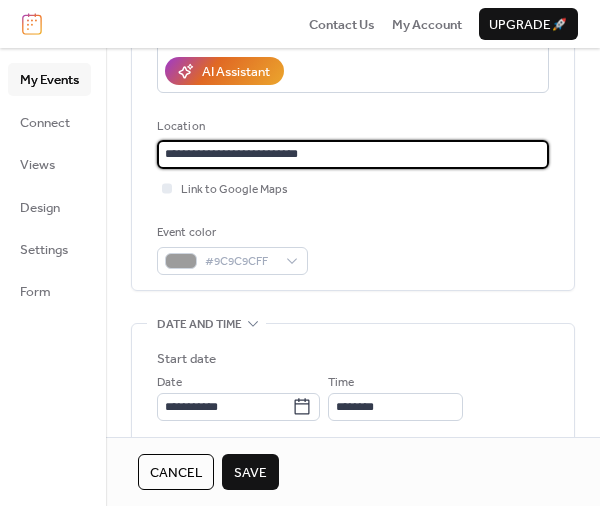 scroll, scrollTop: 360, scrollLeft: 0, axis: vertical 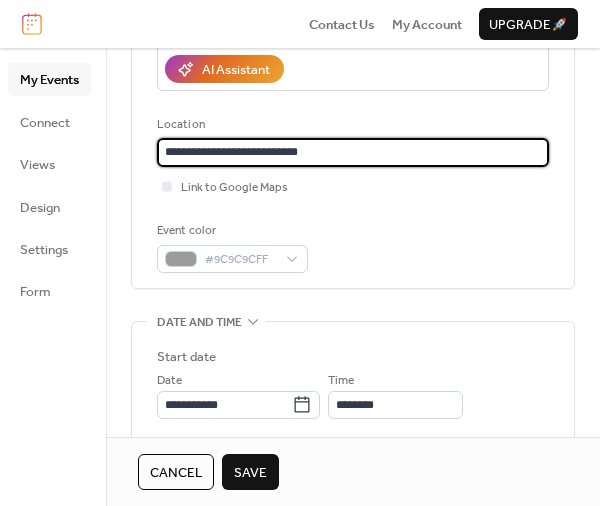 type on "**********" 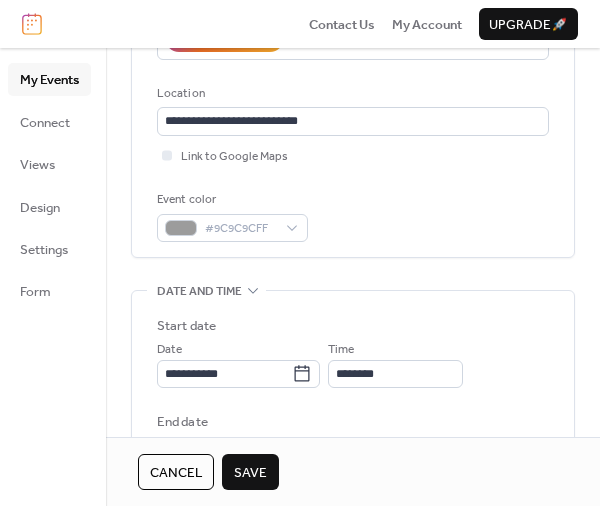 scroll, scrollTop: 420, scrollLeft: 0, axis: vertical 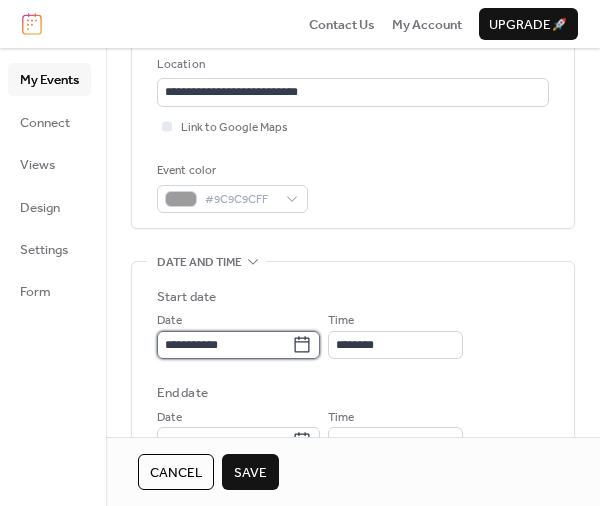 click on "**********" at bounding box center (224, 345) 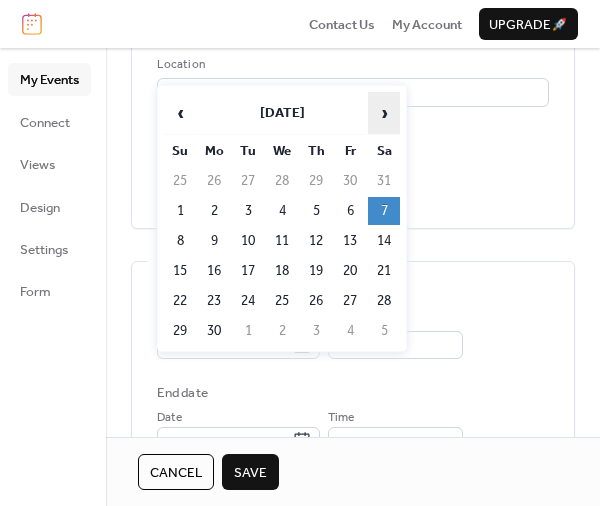 click on "›" at bounding box center (384, 113) 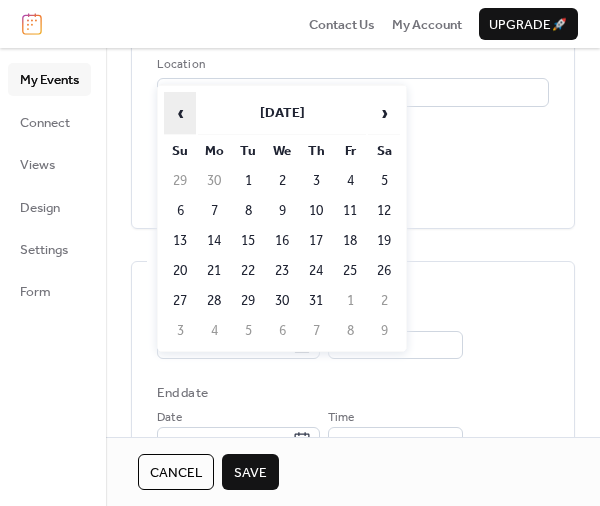 click on "‹" at bounding box center [180, 113] 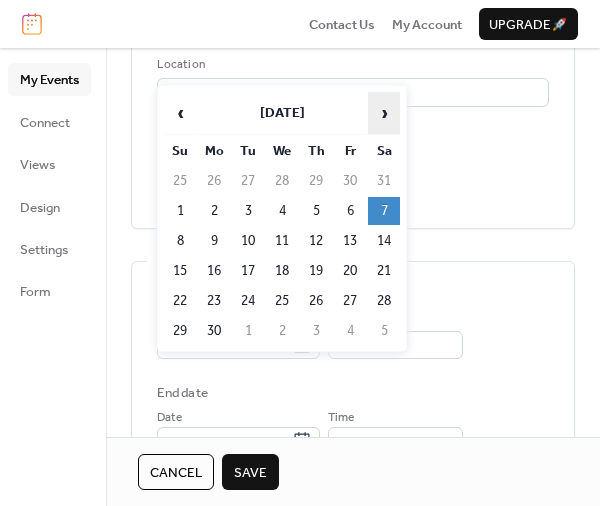 click on "›" at bounding box center [384, 113] 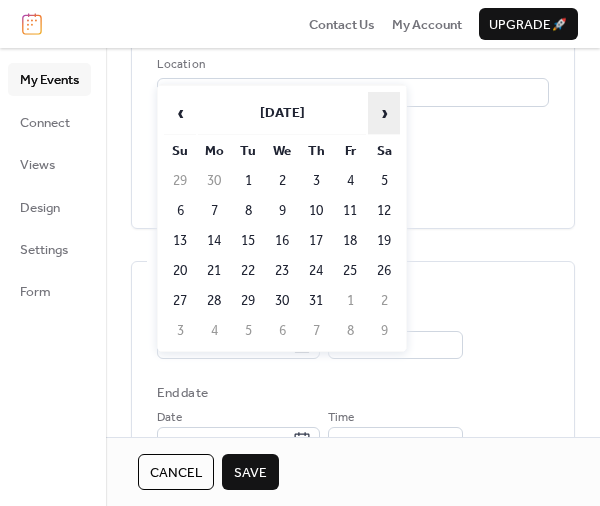 click on "›" at bounding box center [384, 113] 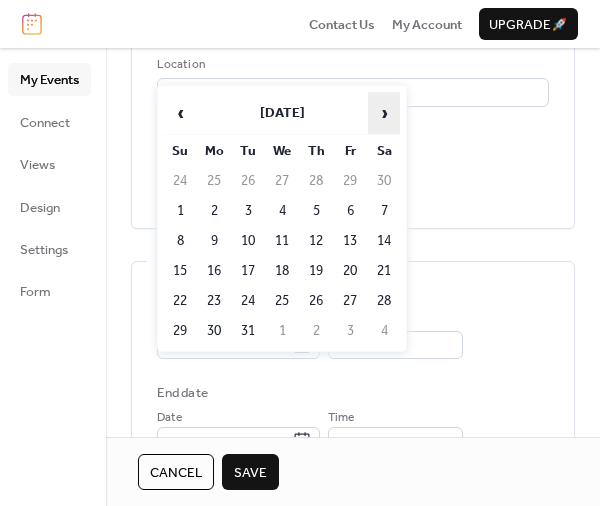 click on "›" at bounding box center [384, 113] 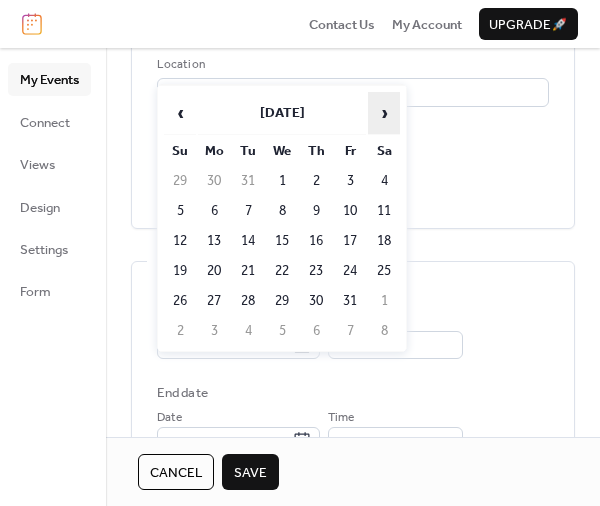 click on "›" at bounding box center [384, 113] 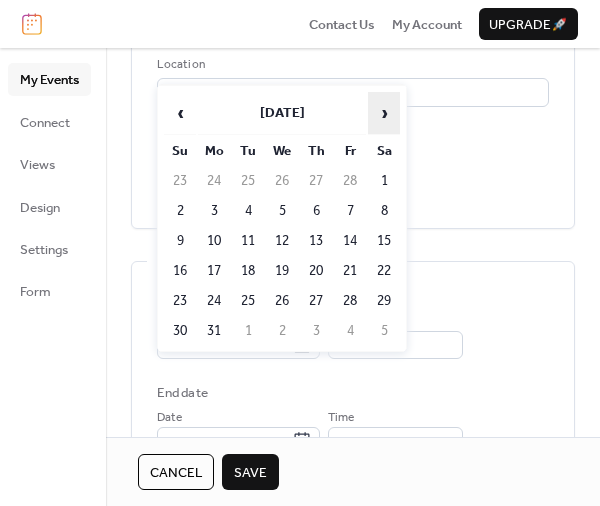 click on "›" at bounding box center (384, 113) 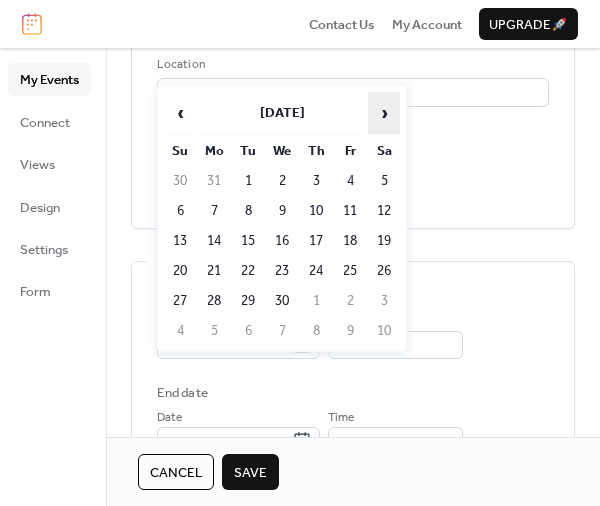 click on "›" at bounding box center [384, 113] 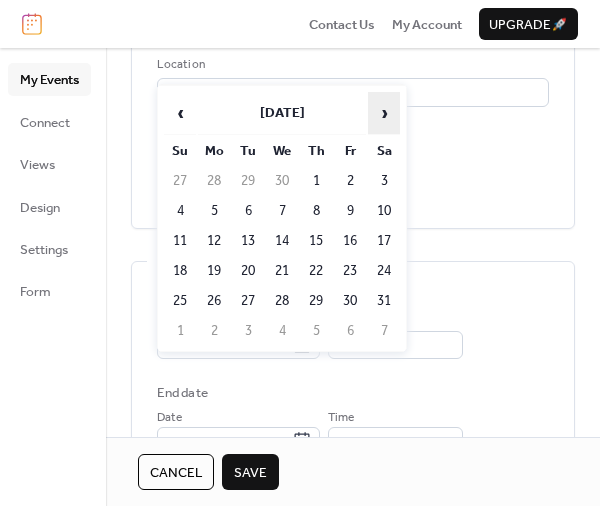 click on "›" at bounding box center (384, 113) 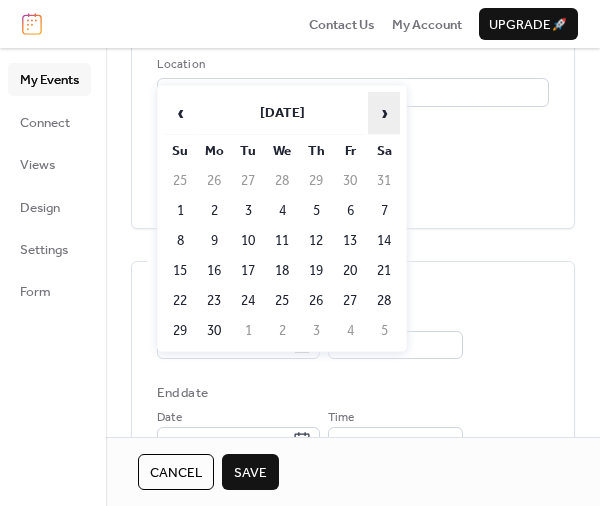 click on "›" at bounding box center [384, 113] 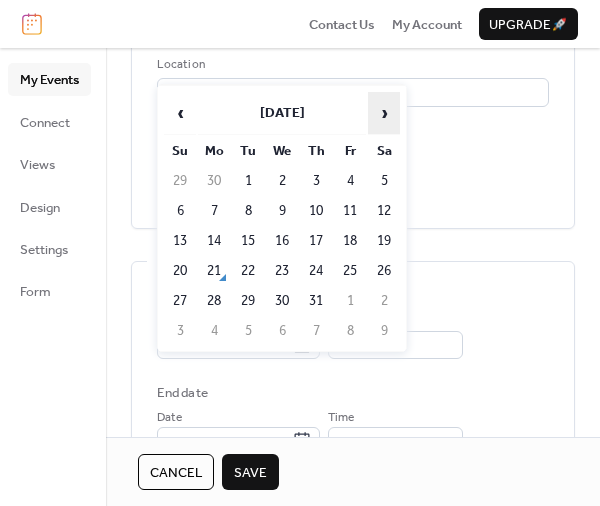 click on "›" at bounding box center [384, 113] 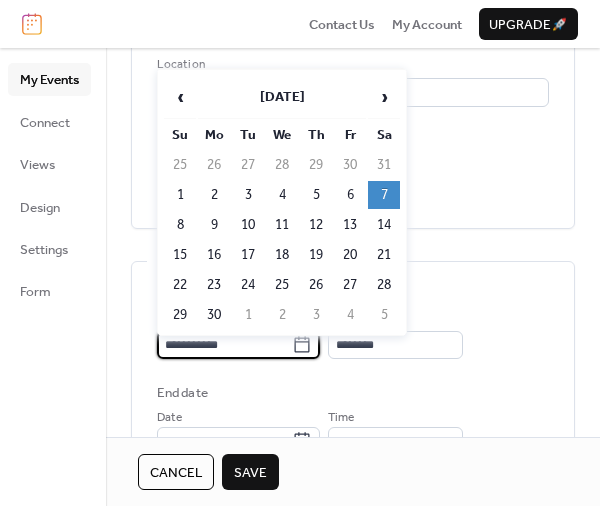 click on "**********" at bounding box center (224, 345) 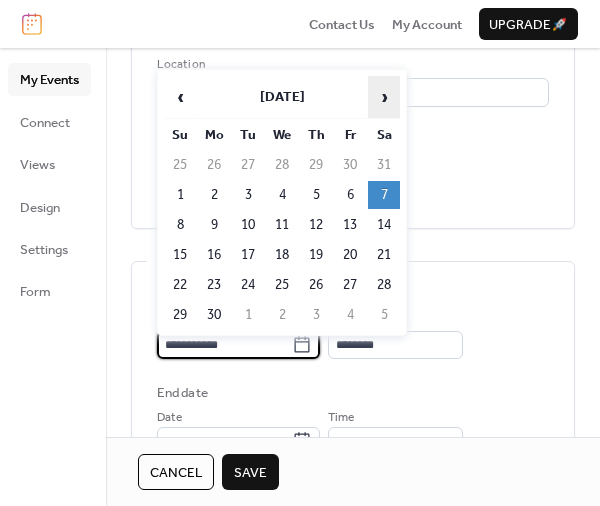 click on "›" at bounding box center (384, 97) 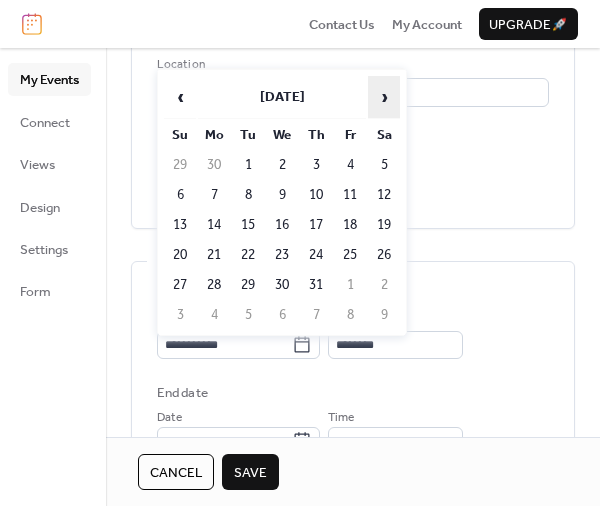 click on "›" at bounding box center (384, 97) 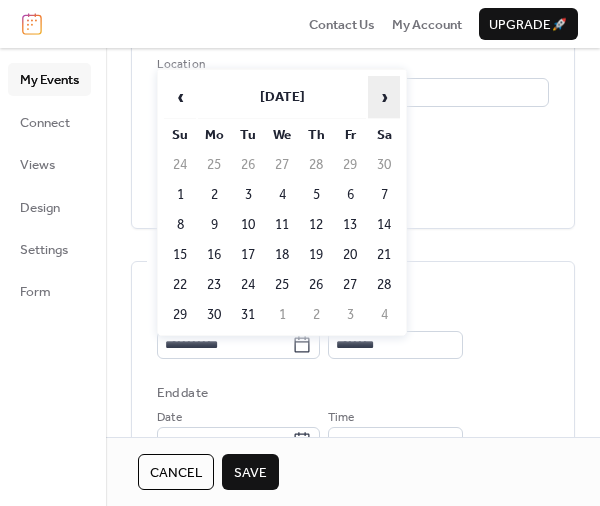 click on "›" at bounding box center [384, 97] 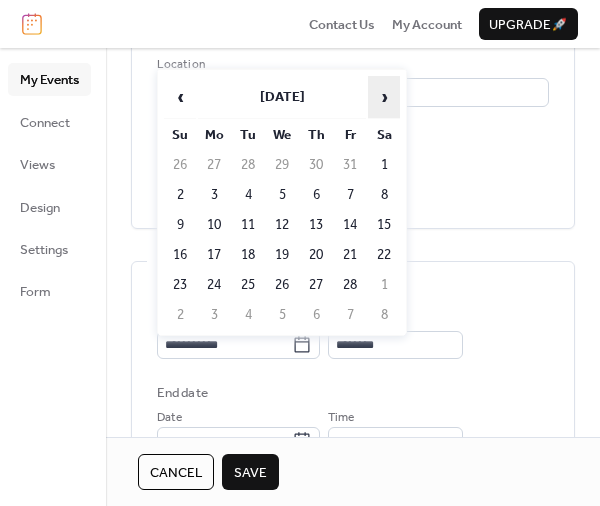 click on "›" at bounding box center (384, 97) 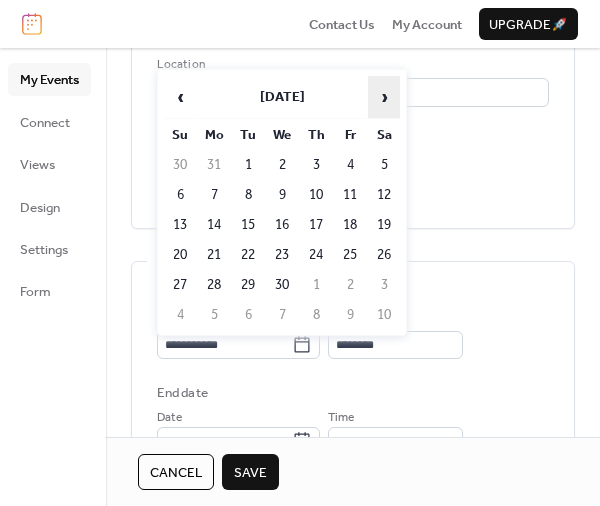 click on "›" at bounding box center (384, 97) 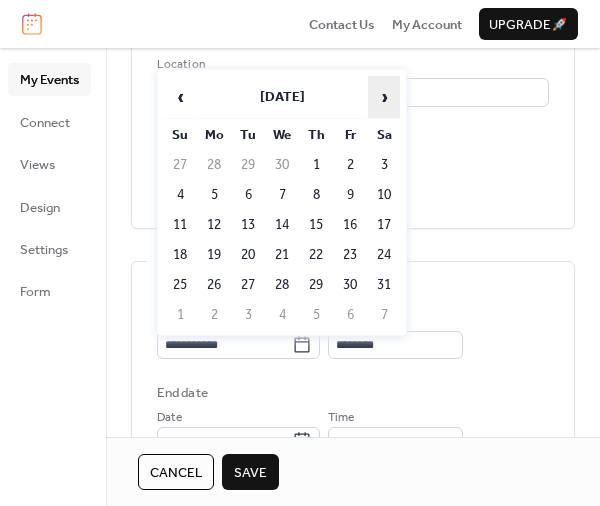 click on "›" at bounding box center [384, 97] 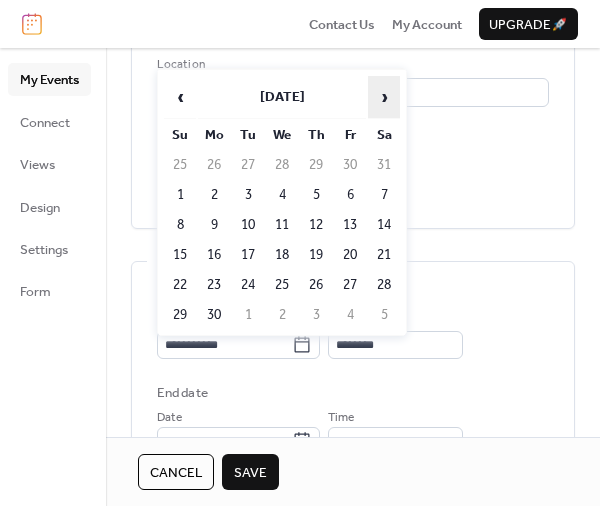 click on "›" at bounding box center (384, 97) 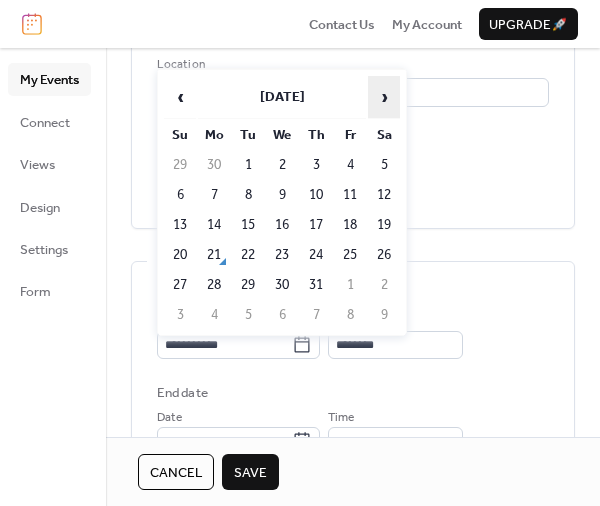 click on "›" at bounding box center (384, 97) 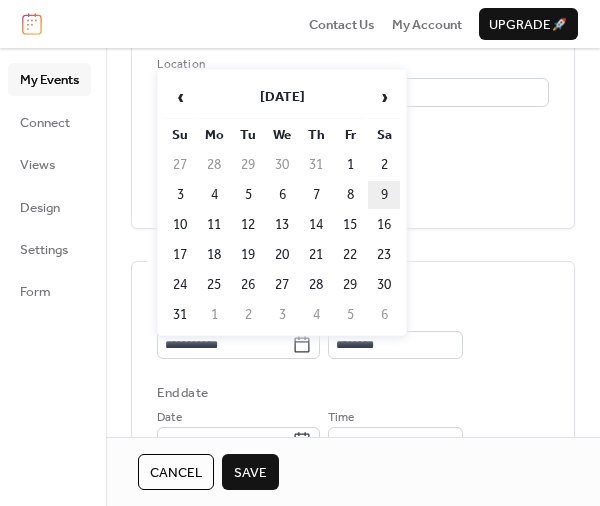 click on "9" at bounding box center (384, 195) 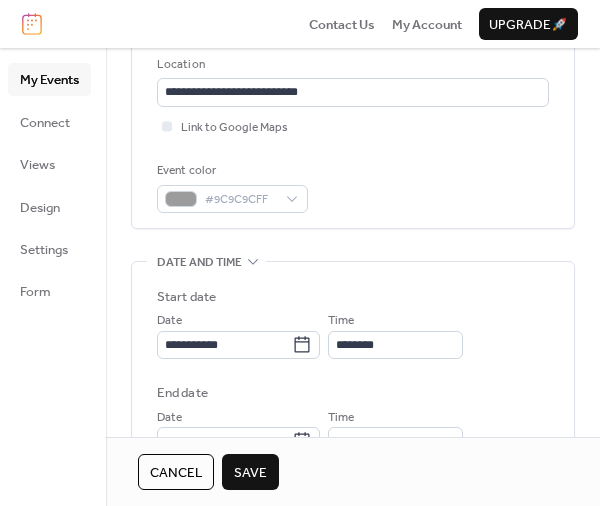 scroll, scrollTop: 480, scrollLeft: 0, axis: vertical 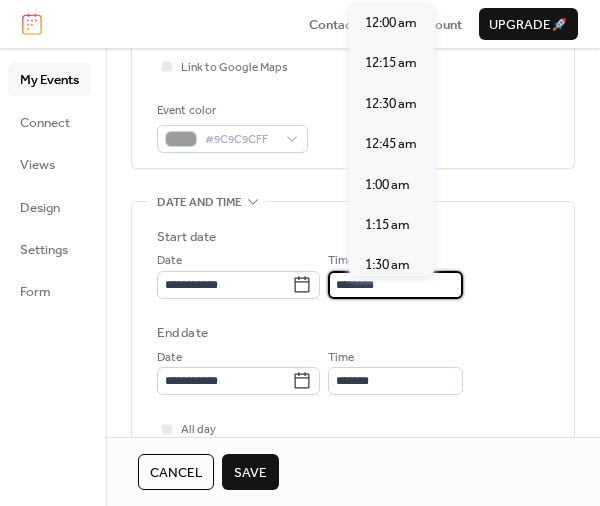 click on "********" at bounding box center (395, 285) 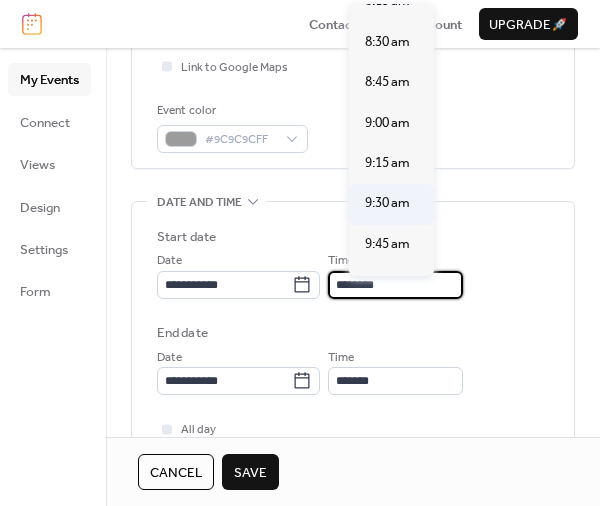 scroll, scrollTop: 1266, scrollLeft: 0, axis: vertical 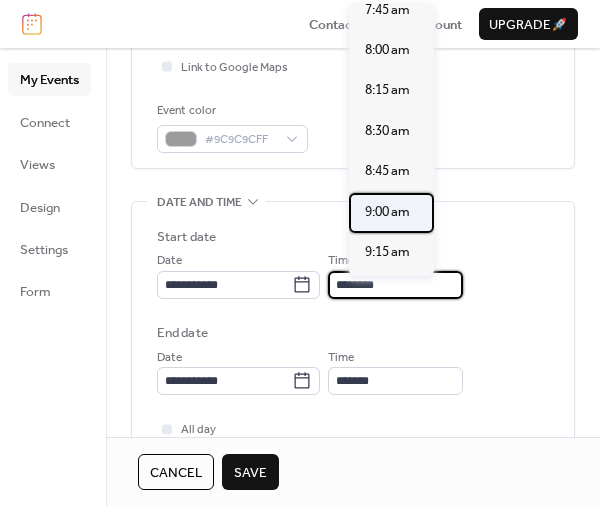 click on "9:00 am" at bounding box center [387, 212] 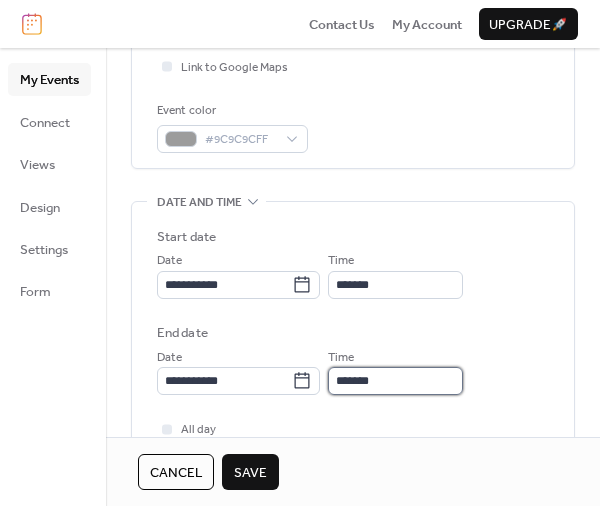 click on "*******" at bounding box center [395, 381] 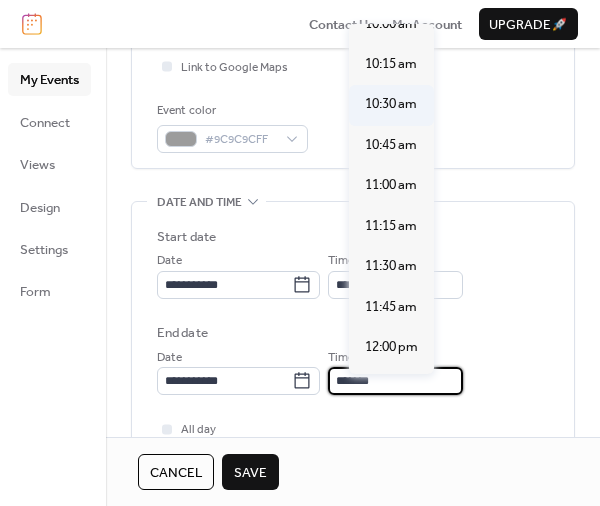 scroll, scrollTop: 53, scrollLeft: 0, axis: vertical 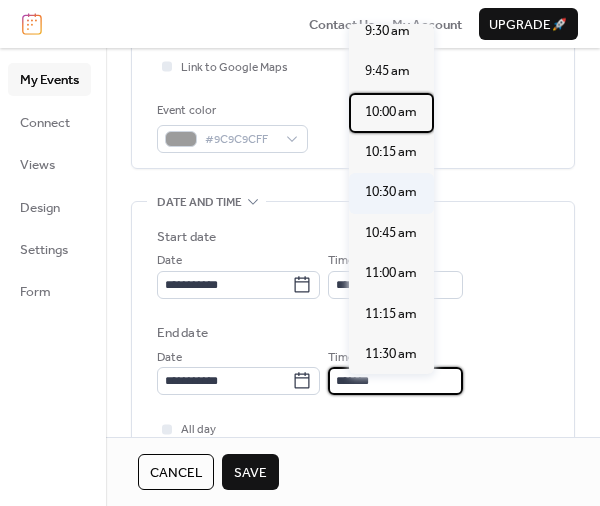 click on "10:00 am" at bounding box center [391, 112] 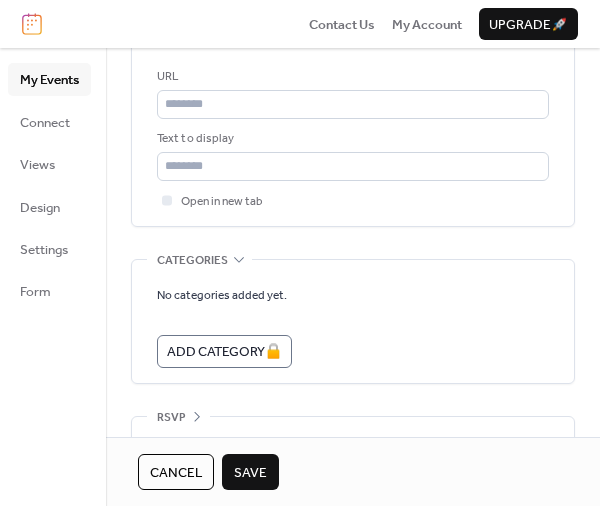 scroll, scrollTop: 1252, scrollLeft: 0, axis: vertical 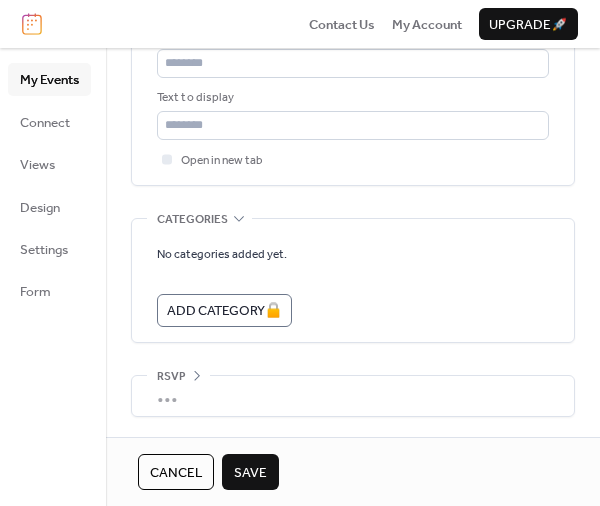click on "Save" at bounding box center (250, 473) 